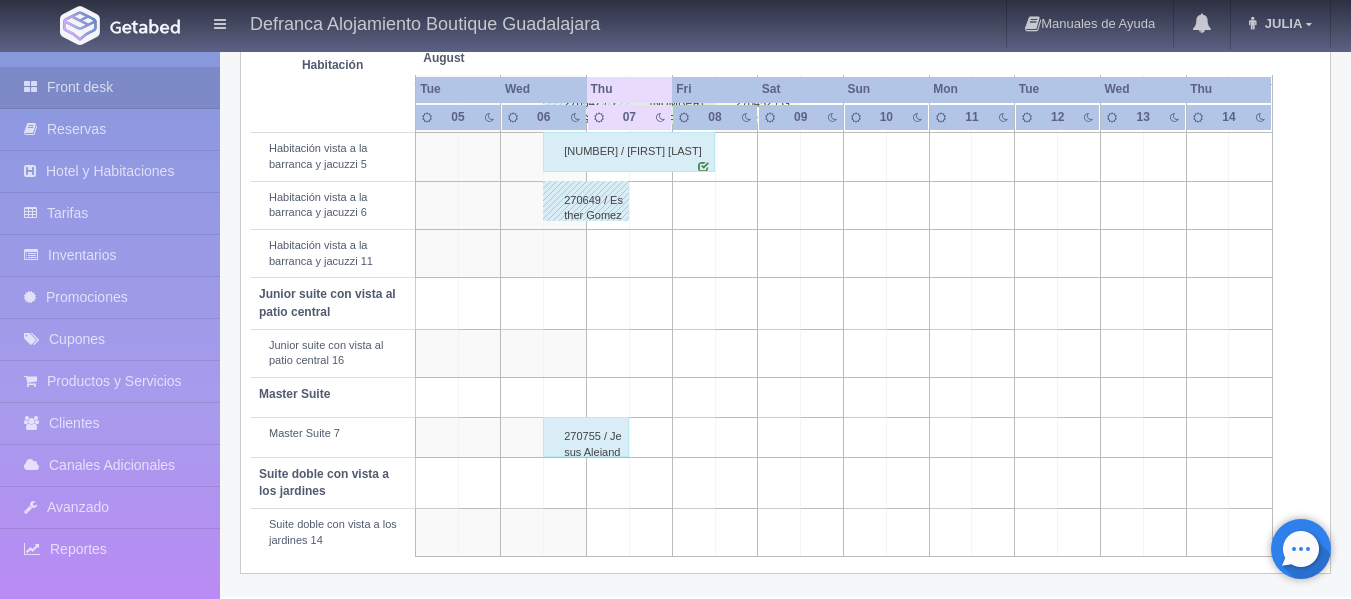 click on "270755 / Jesus Alejandro  Reyes Gonzalez" at bounding box center (586, 437) 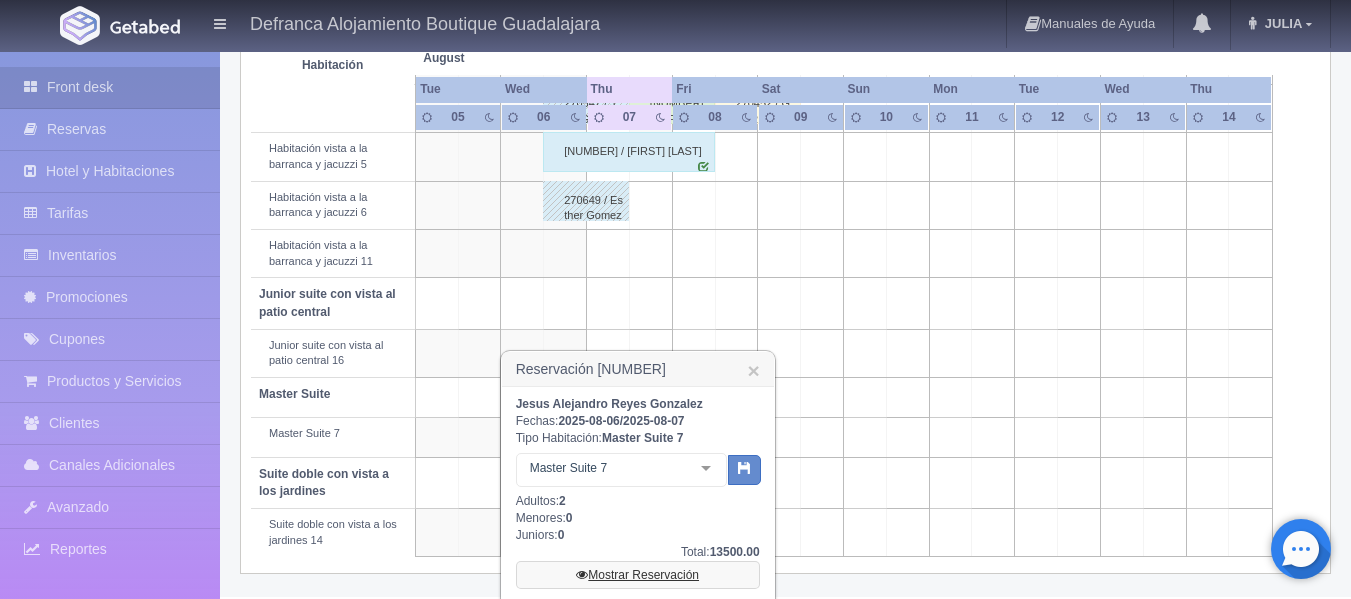 click on "Mostrar Reservación" at bounding box center [638, 575] 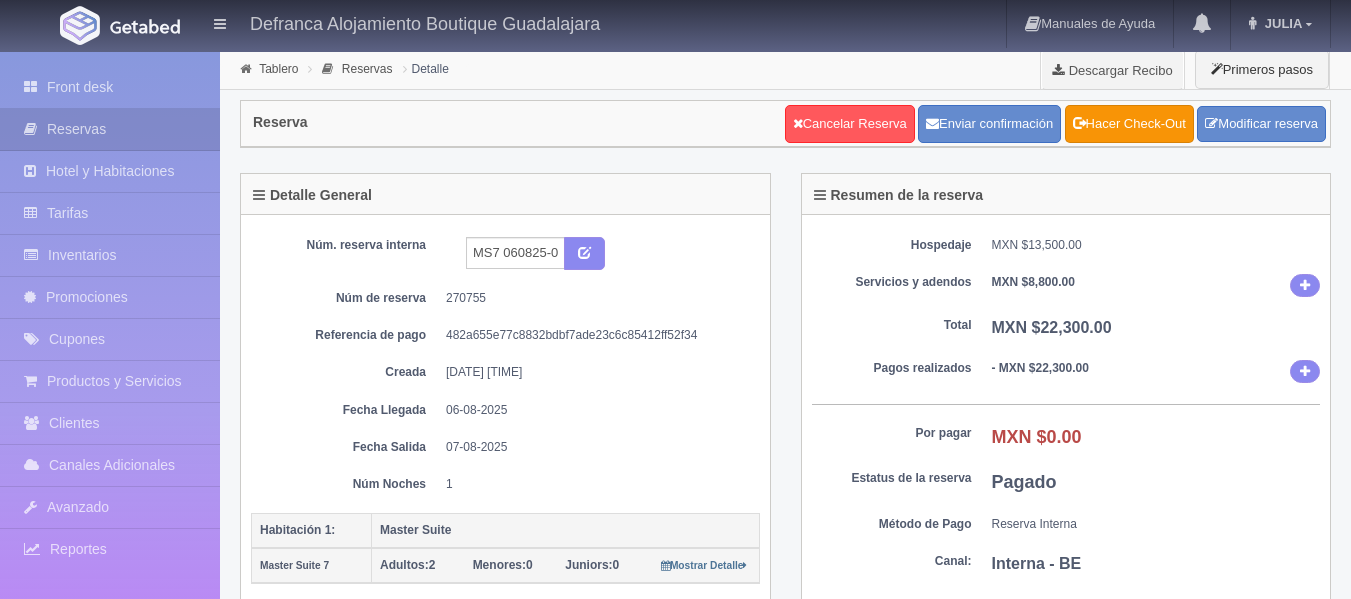 scroll, scrollTop: 0, scrollLeft: 0, axis: both 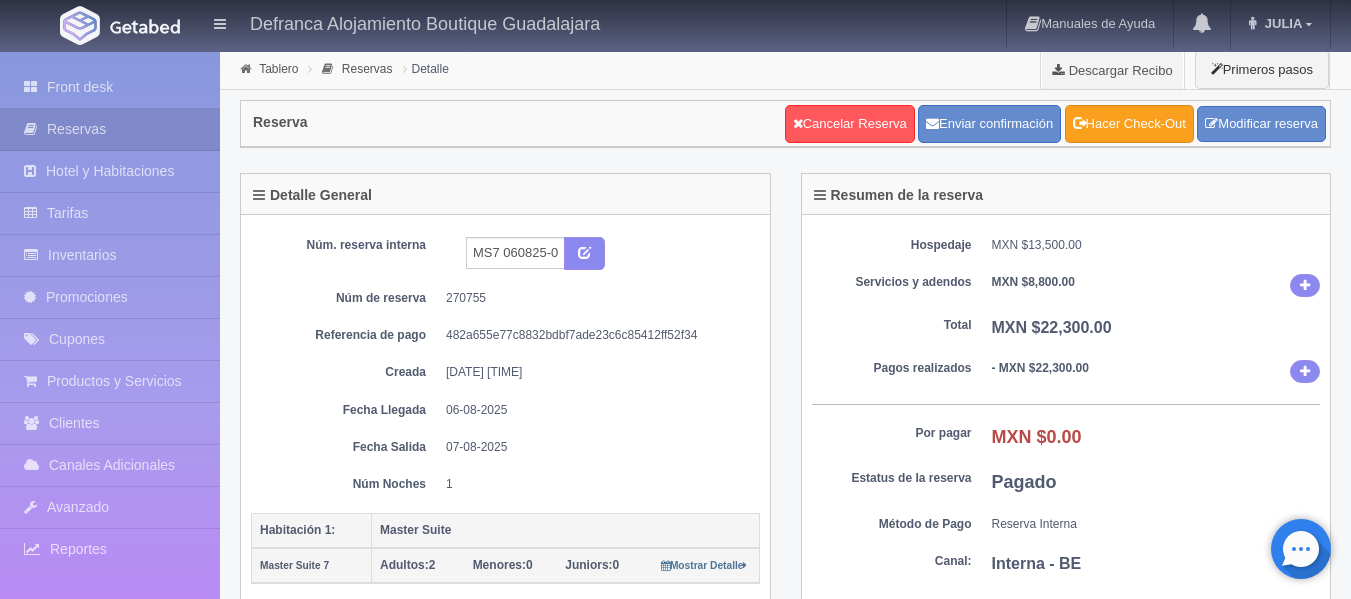 click on "Hacer Check-Out" at bounding box center (1129, 124) 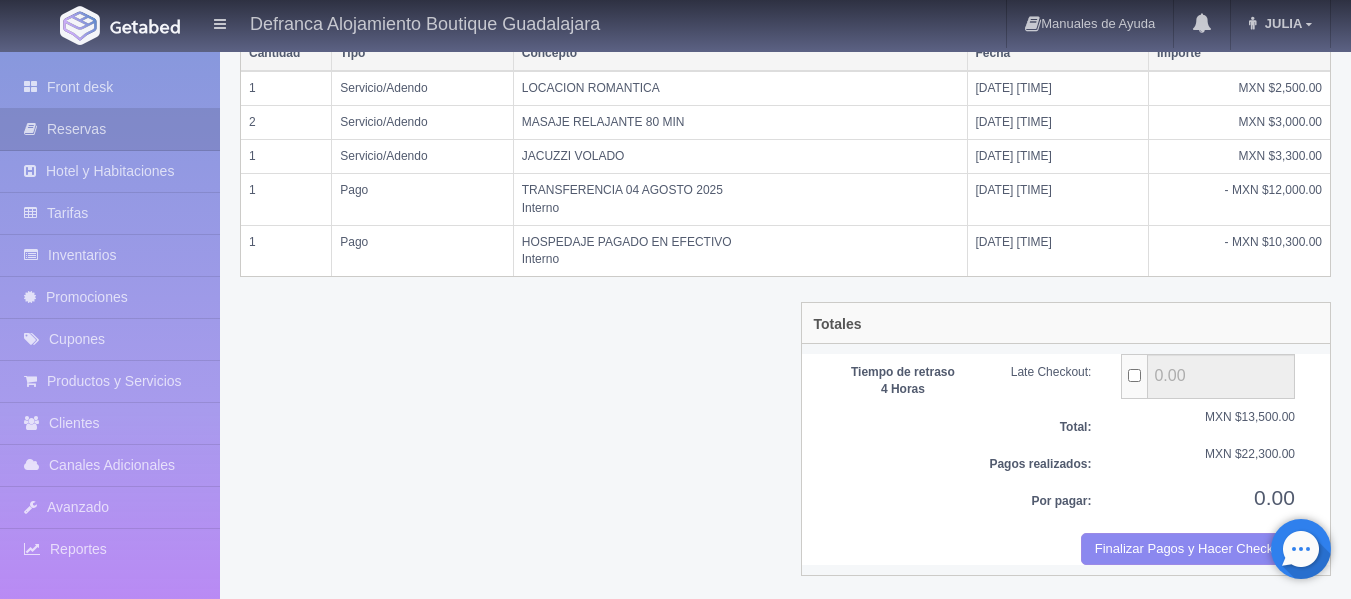 scroll, scrollTop: 518, scrollLeft: 0, axis: vertical 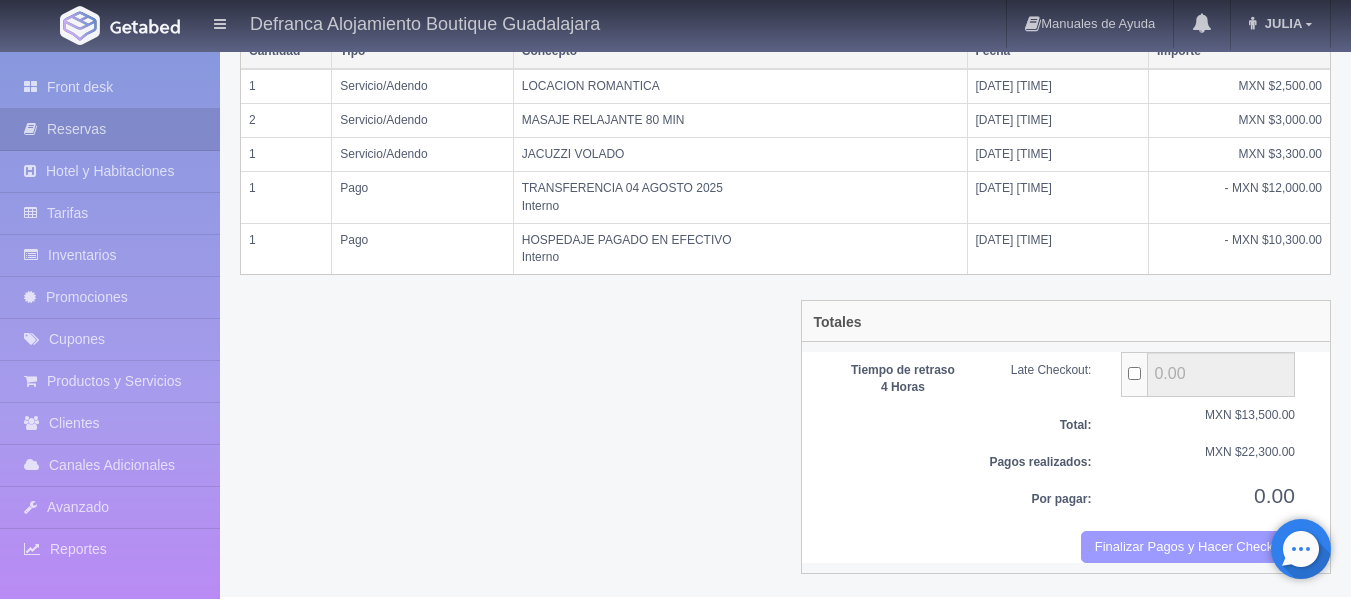 click on "Finalizar Pagos y Hacer Checkout" at bounding box center (1188, 547) 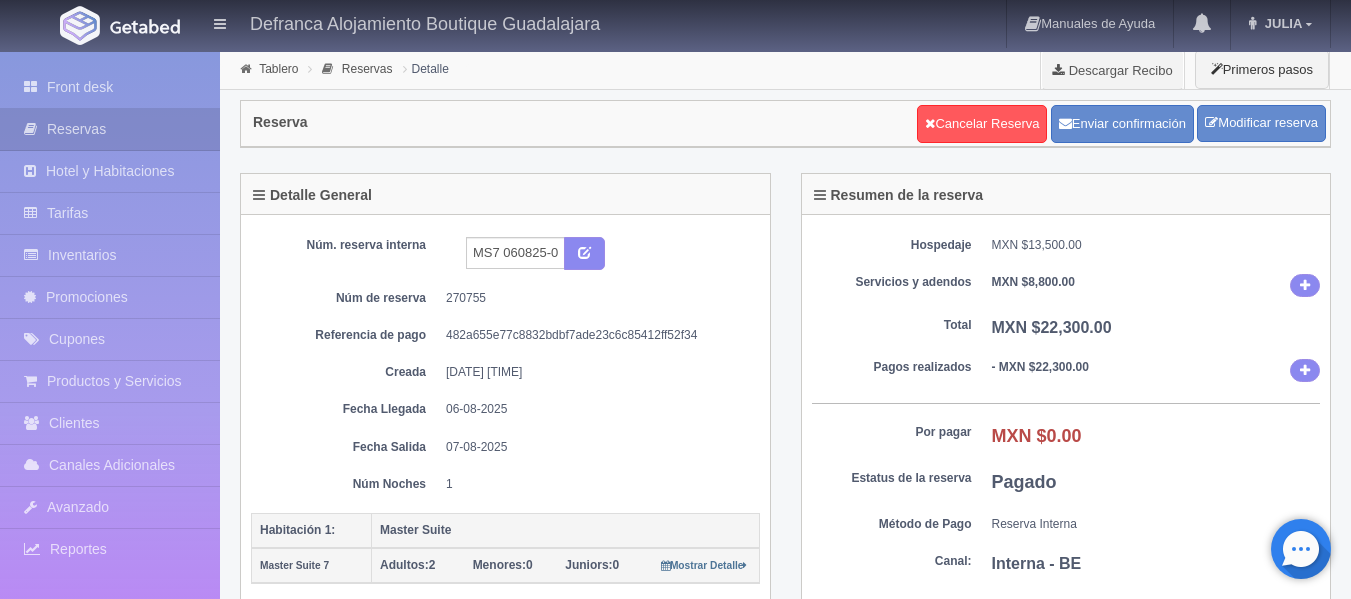 scroll, scrollTop: 0, scrollLeft: 0, axis: both 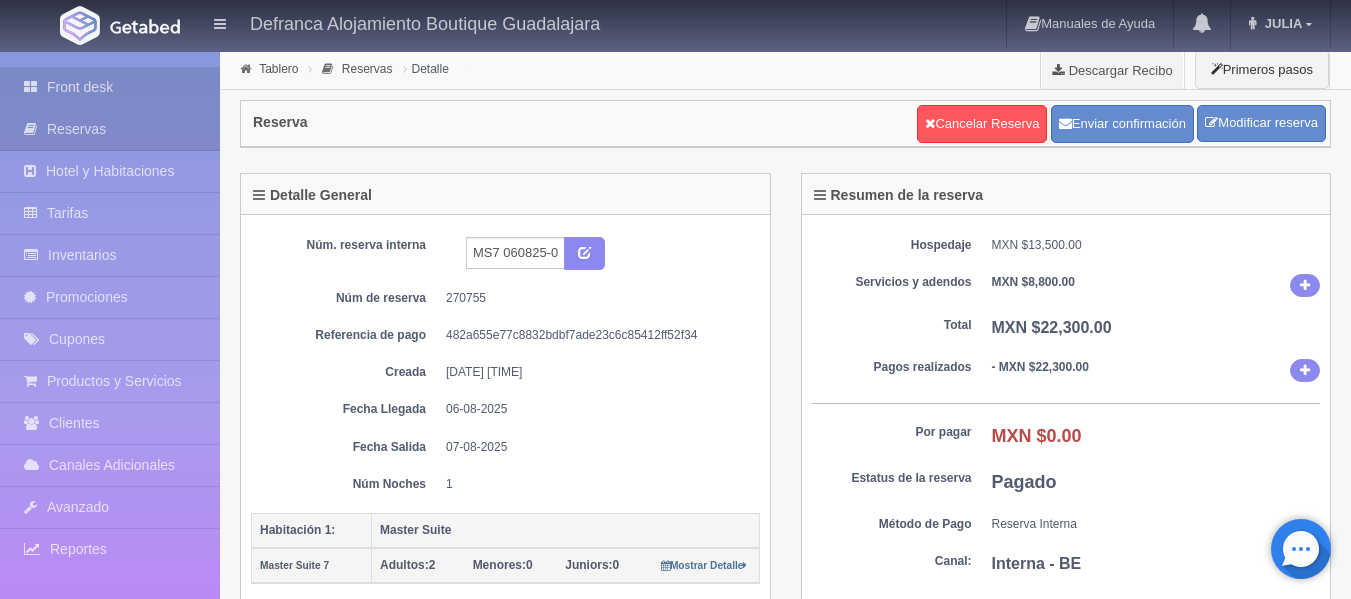 click on "Front desk" at bounding box center [110, 87] 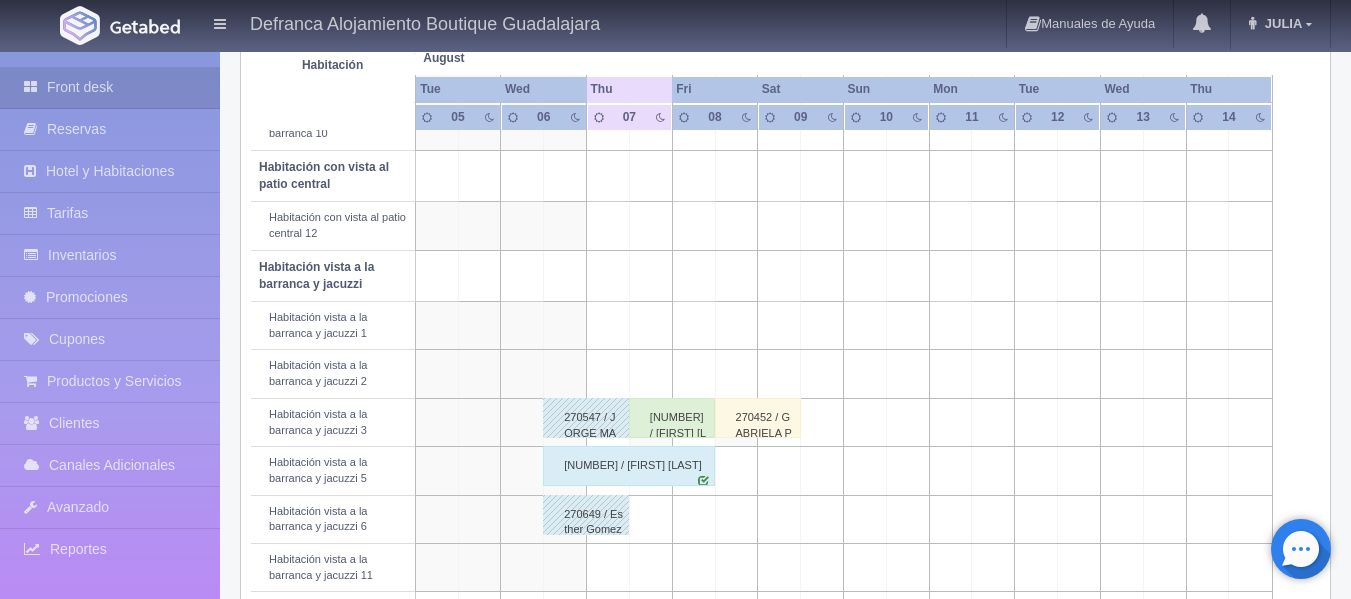 scroll, scrollTop: 700, scrollLeft: 0, axis: vertical 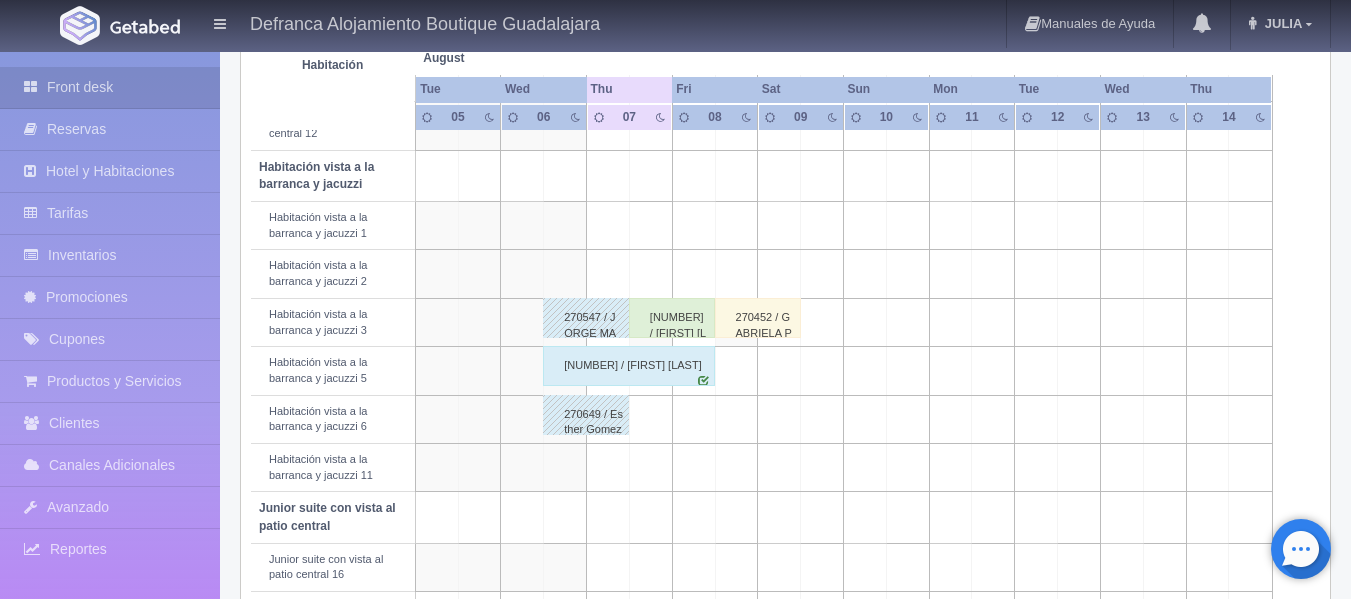 click on "[NUMBER] / [FIRST] [LAST] [LAST]" at bounding box center (672, 318) 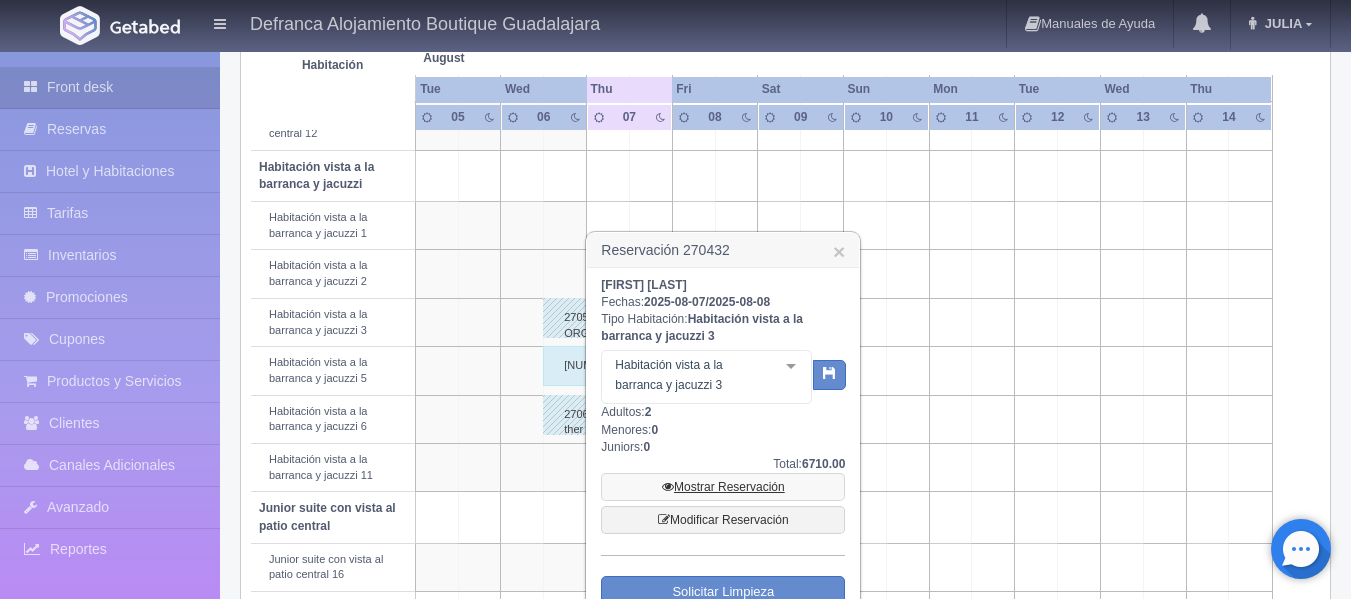 click on "Mostrar Reservación" at bounding box center [723, 487] 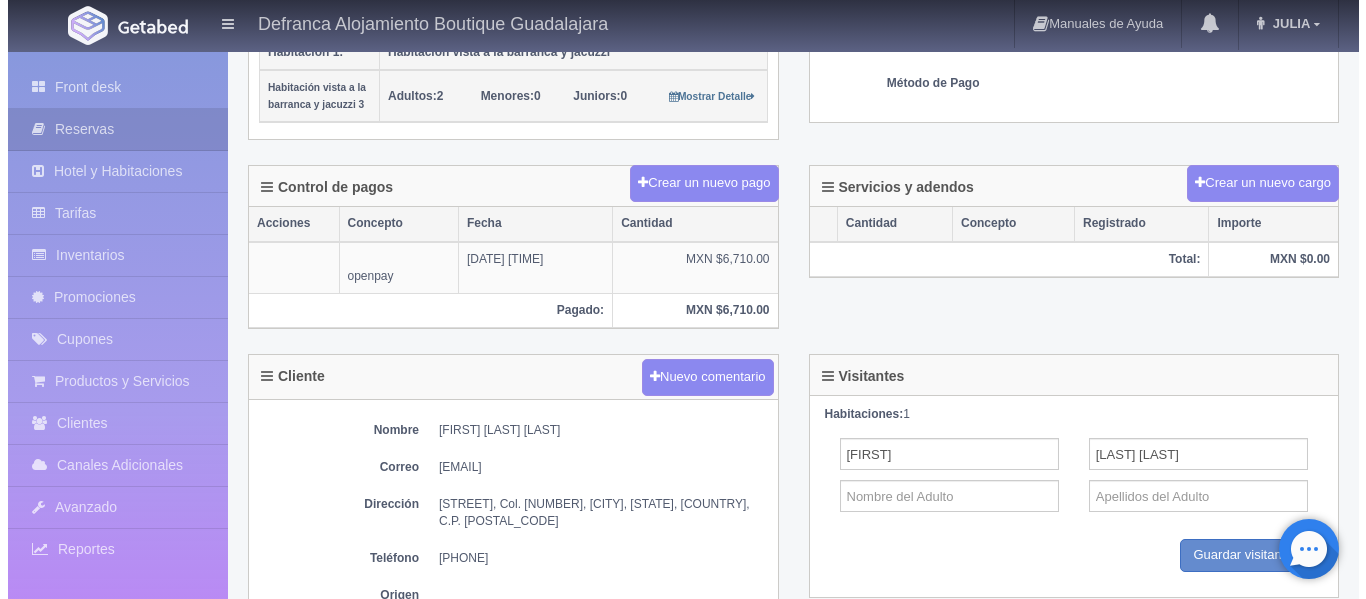 scroll, scrollTop: 500, scrollLeft: 0, axis: vertical 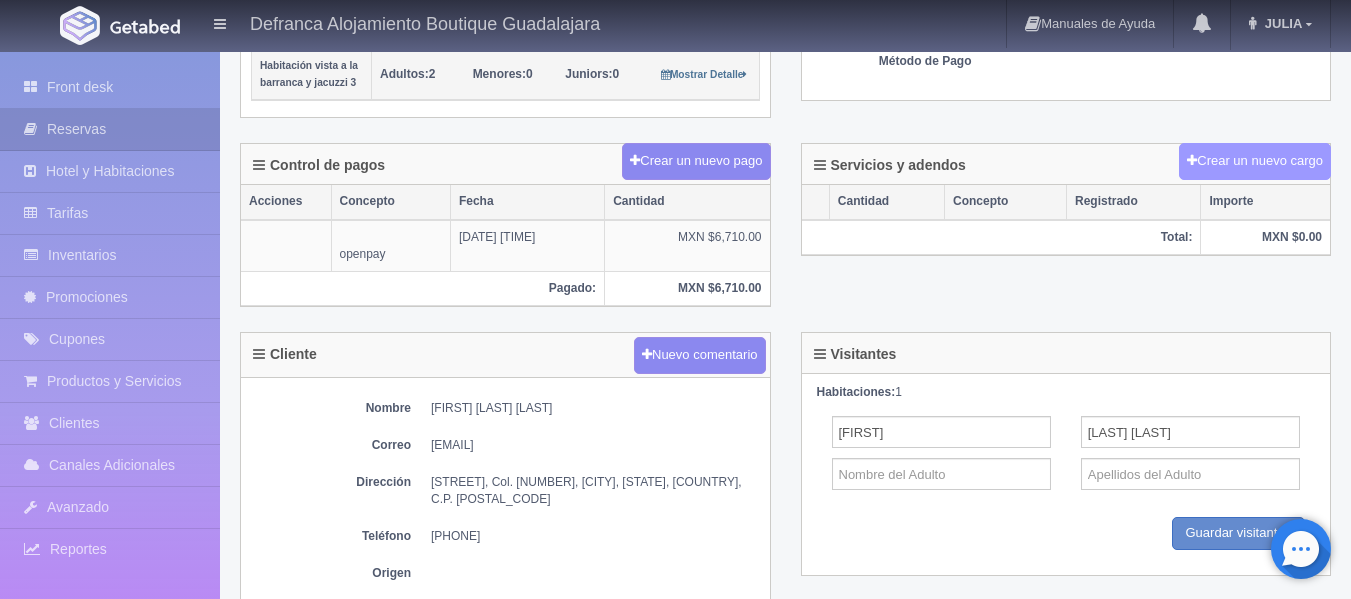 click on "Crear un nuevo cargo" at bounding box center (1255, 161) 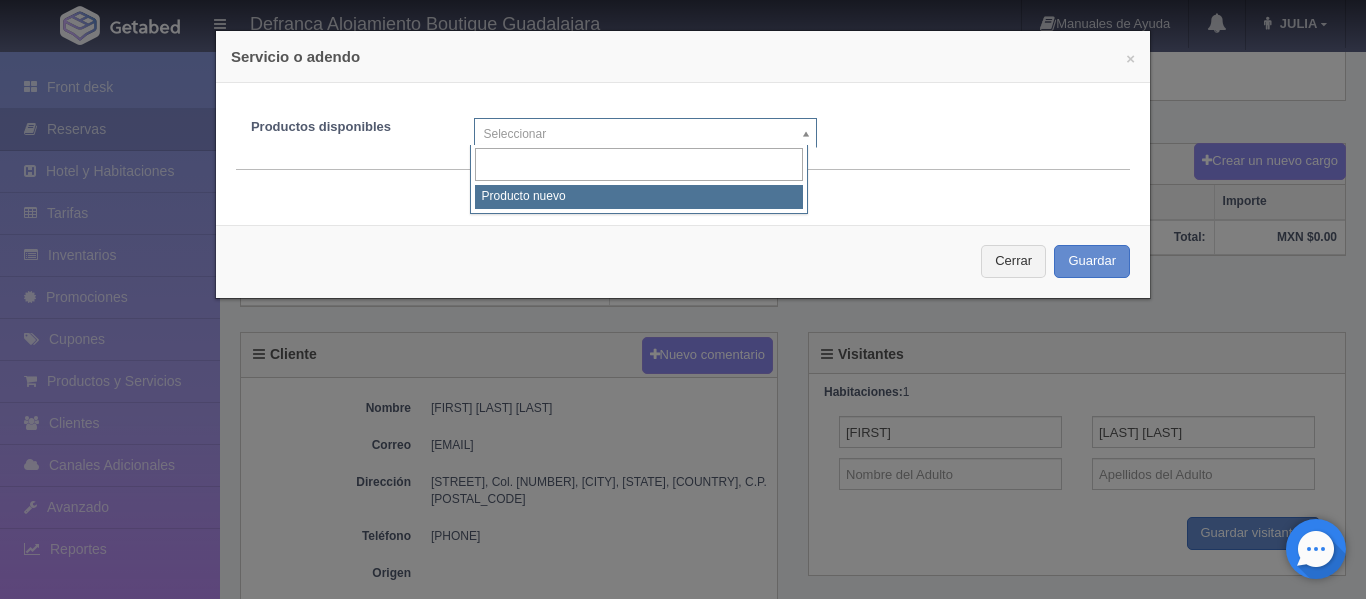 click on "Defranca Alojamiento Boutique Guadalajara
Manuales de Ayuda
Actualizaciones recientes
JULIA
Mi Perfil
Salir / Log Out
Procesando...
Front desk
Reservas
Hotel y Habitaciones
Tarifas
Inventarios
Promociones
Cupones
Productos y Servicios
Clientes
Canales Adicionales" at bounding box center [683, 242] 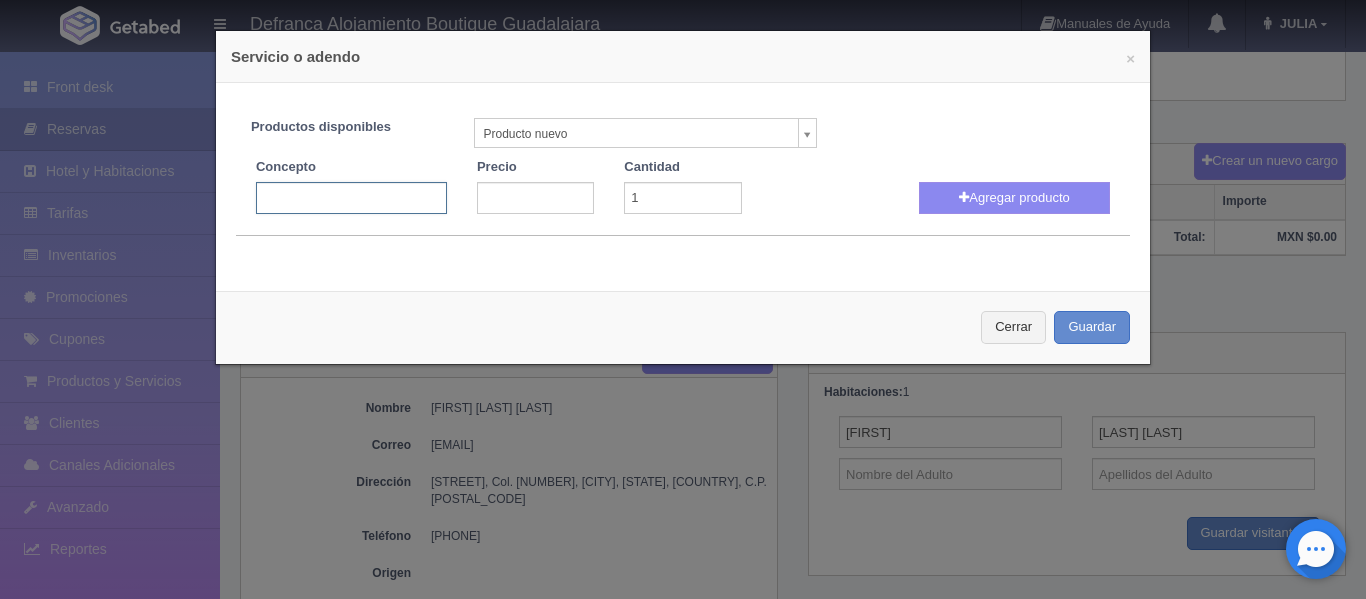 click at bounding box center (351, 198) 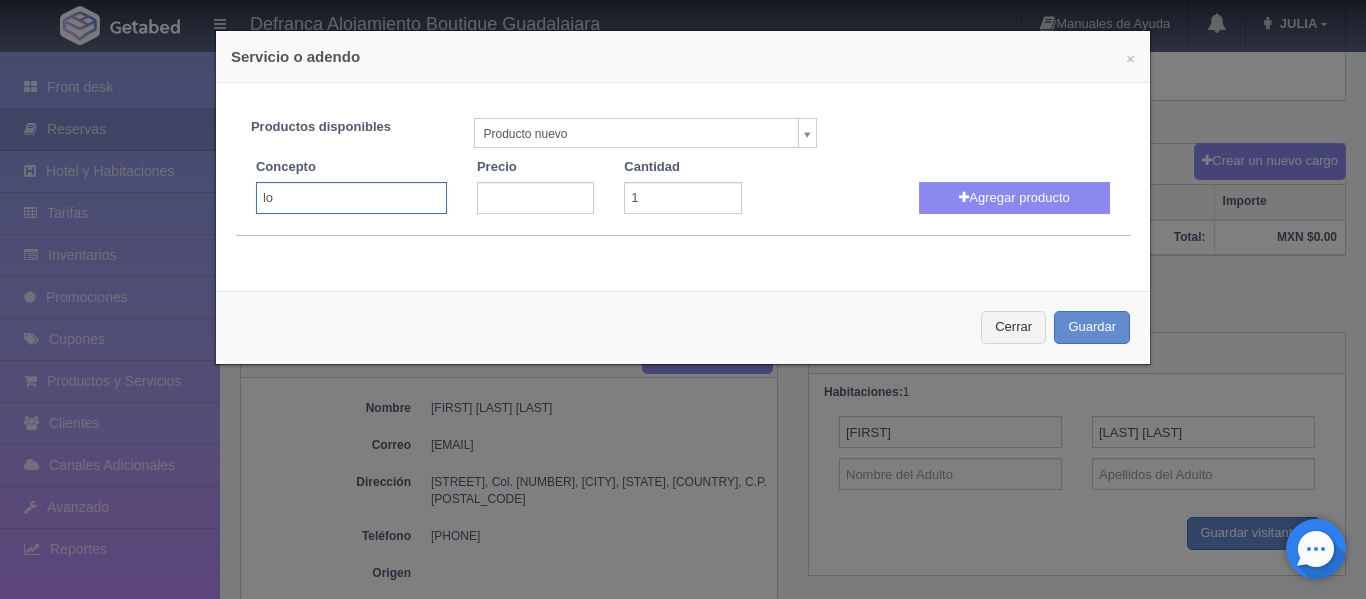 type on "l" 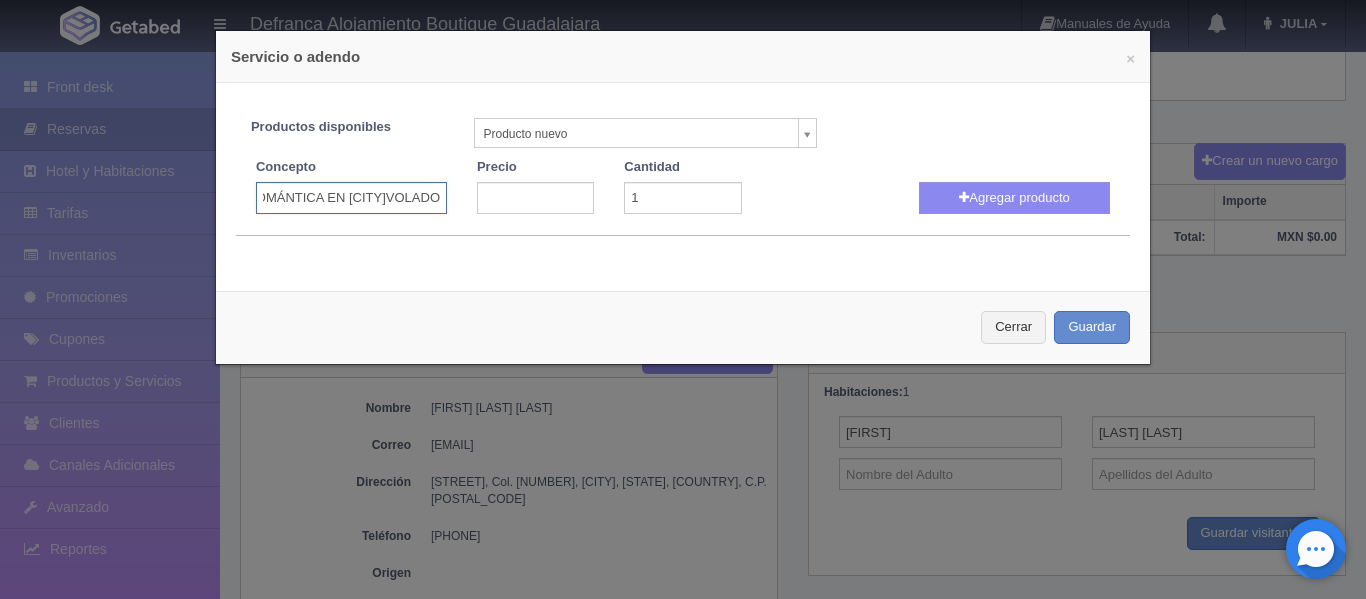 scroll, scrollTop: 0, scrollLeft: 107, axis: horizontal 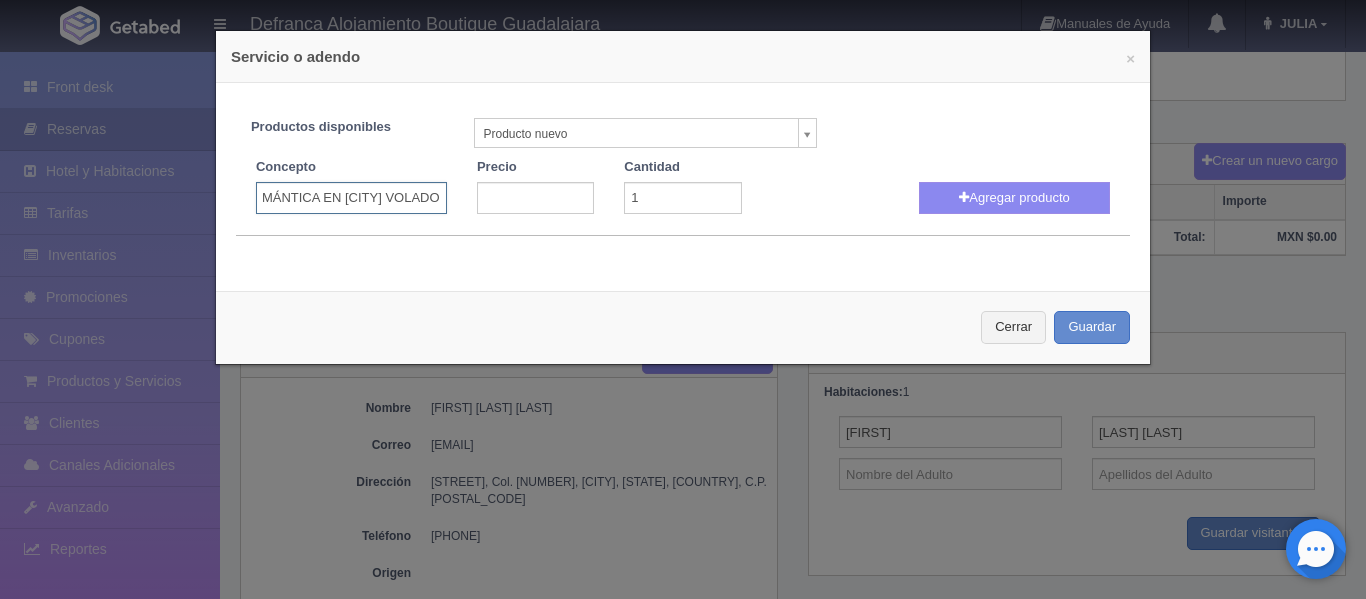 type on "LOCACIÓN ROMÁNTICA EN JACUZZI VOLADO" 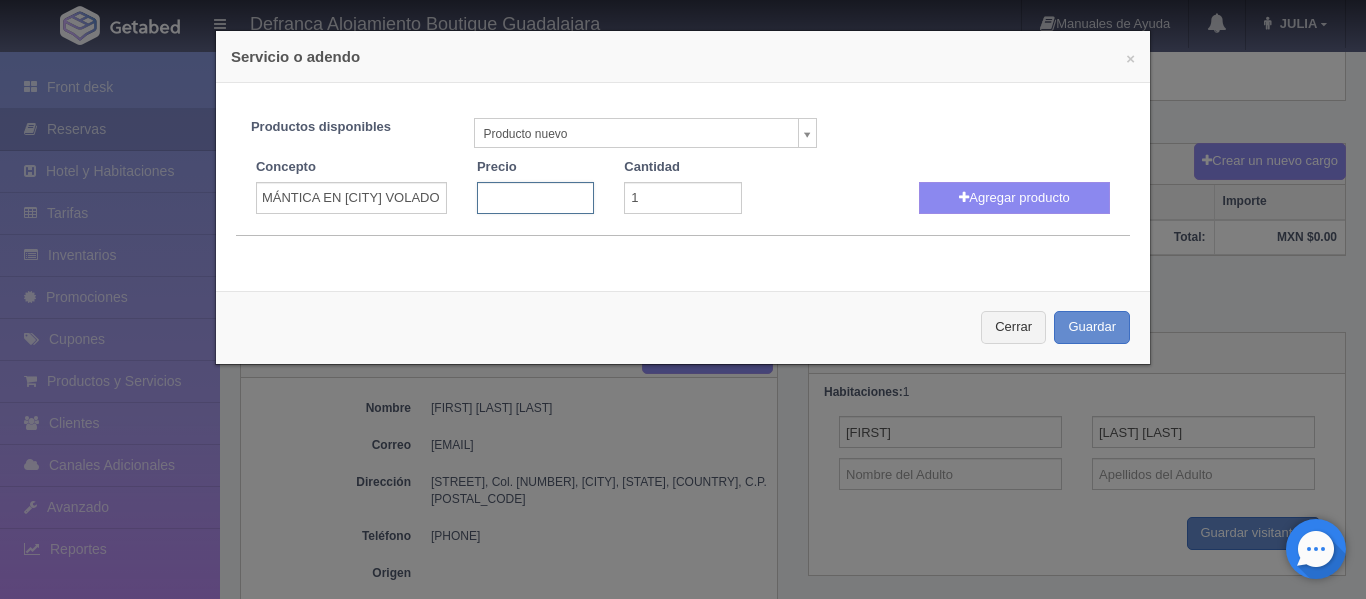 scroll, scrollTop: 0, scrollLeft: 0, axis: both 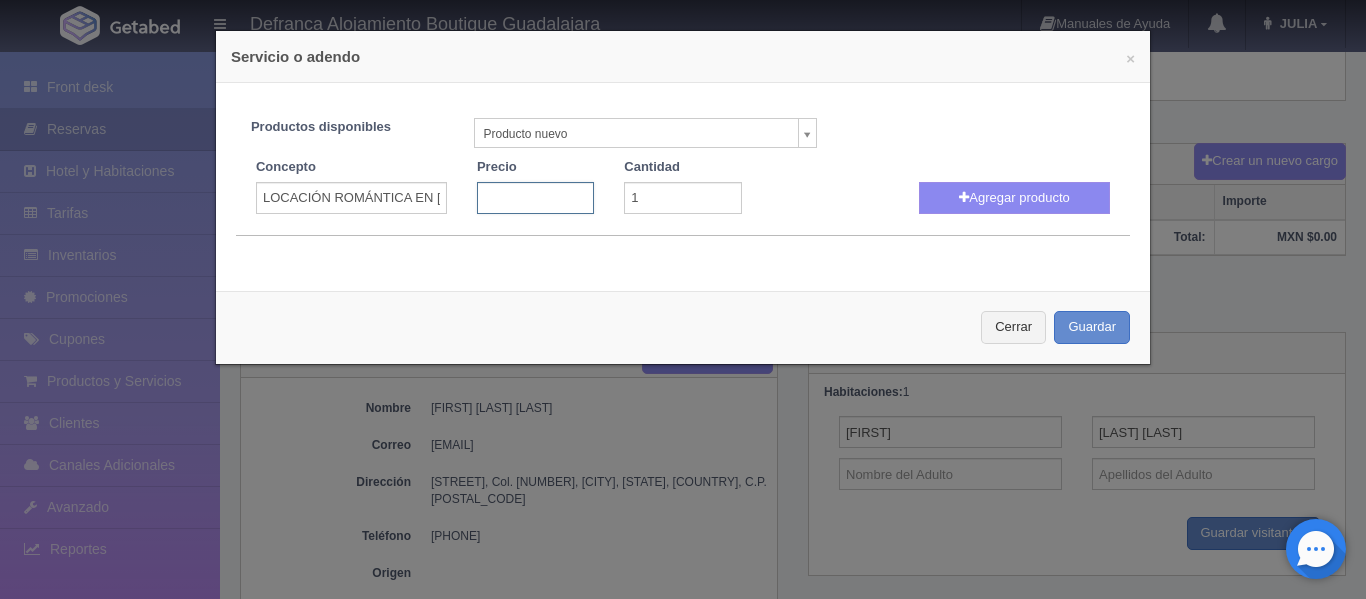 click at bounding box center (535, 198) 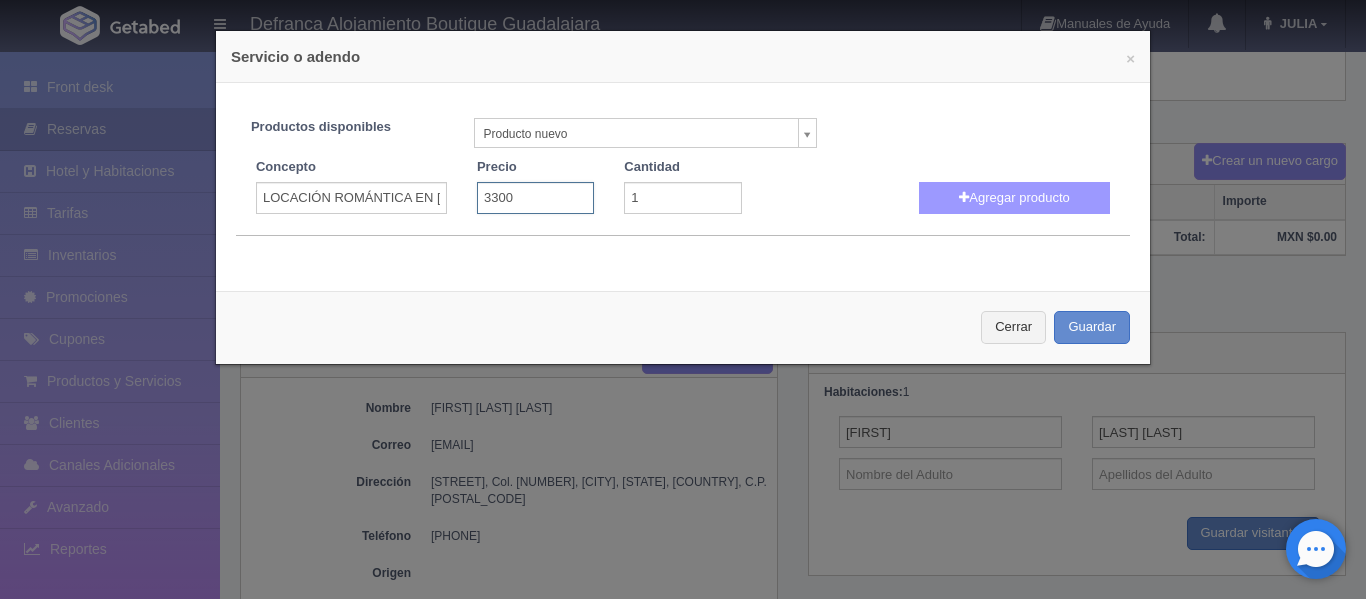 type on "3300" 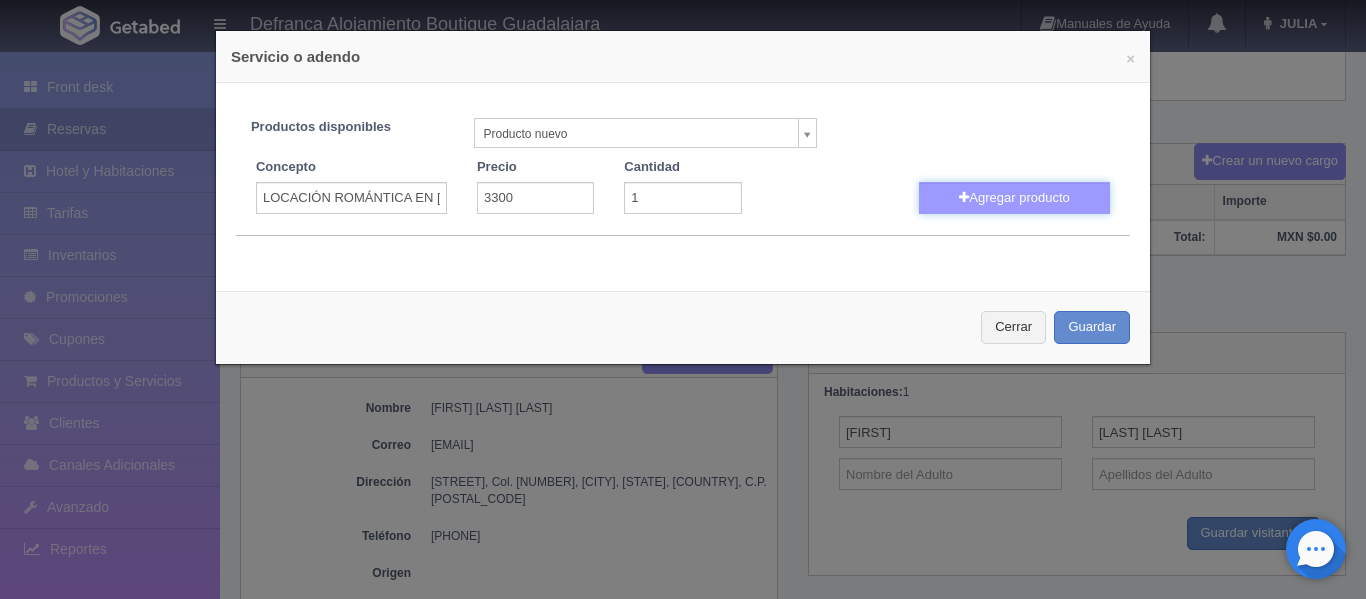 click on "Agregar producto" at bounding box center [1014, 198] 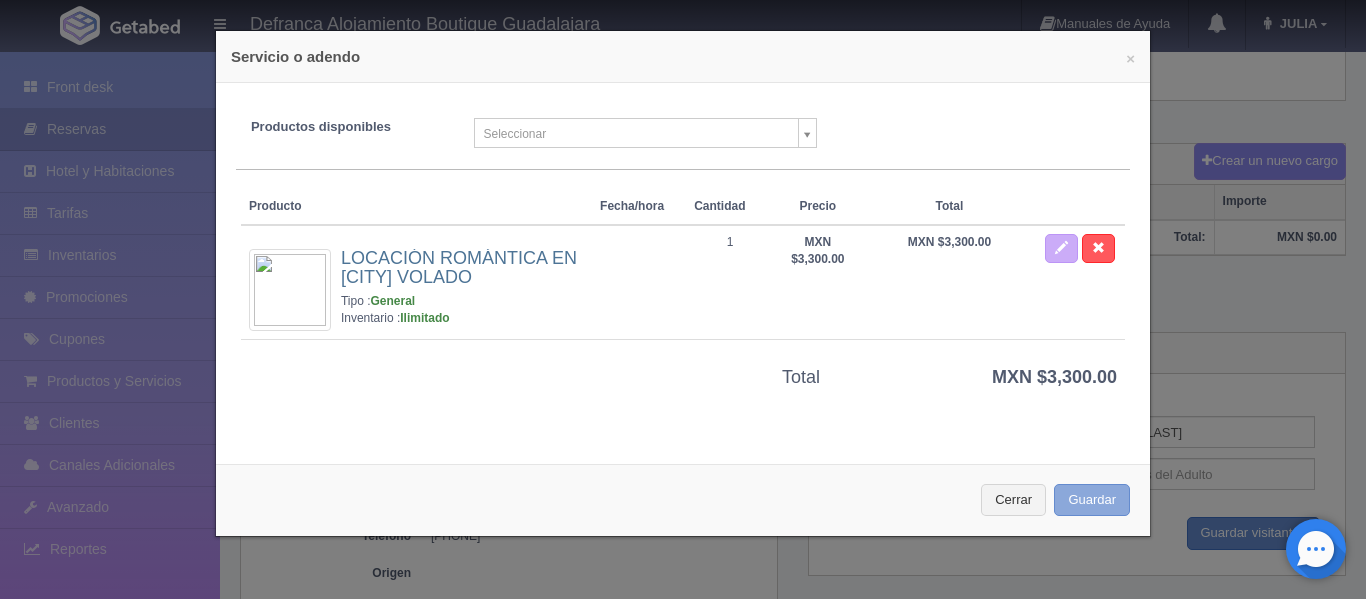 click on "Guardar" at bounding box center (1092, 500) 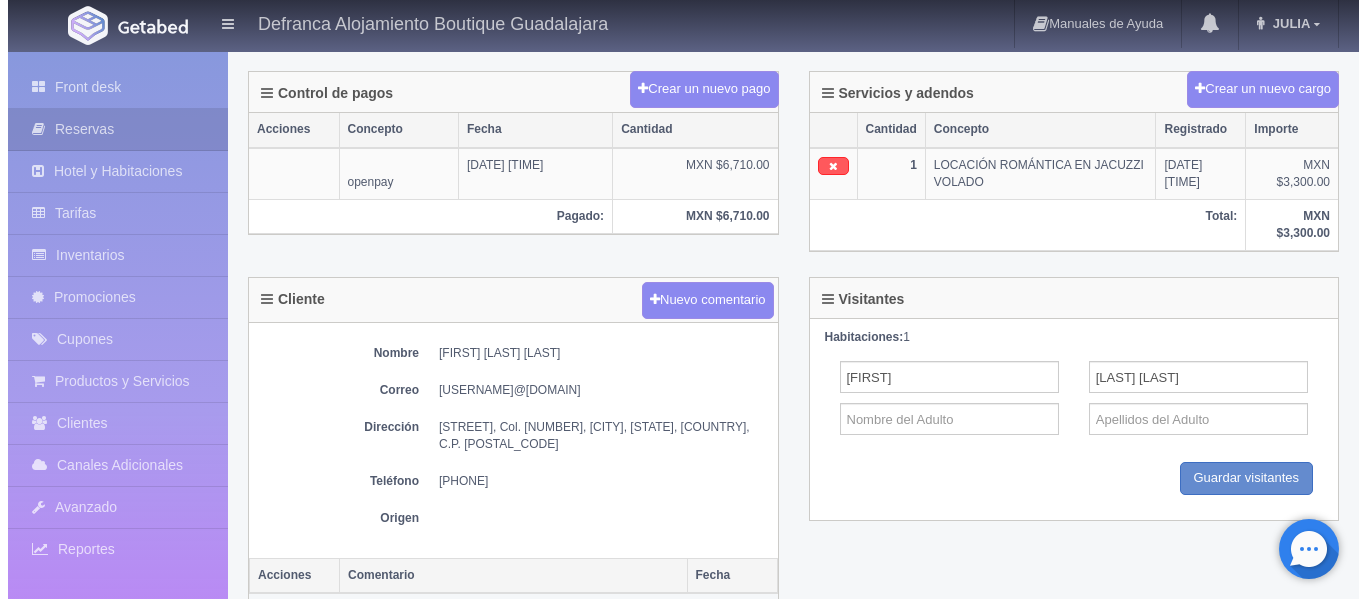 scroll, scrollTop: 472, scrollLeft: 0, axis: vertical 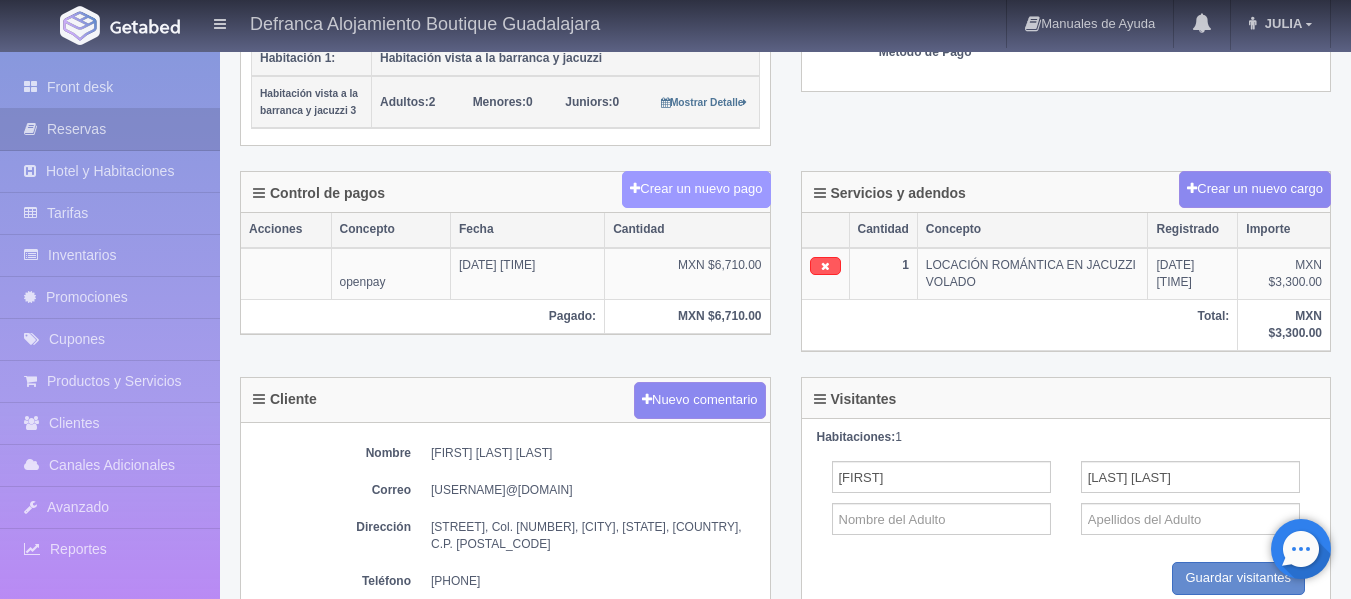 click on "Crear un nuevo pago" at bounding box center (696, 189) 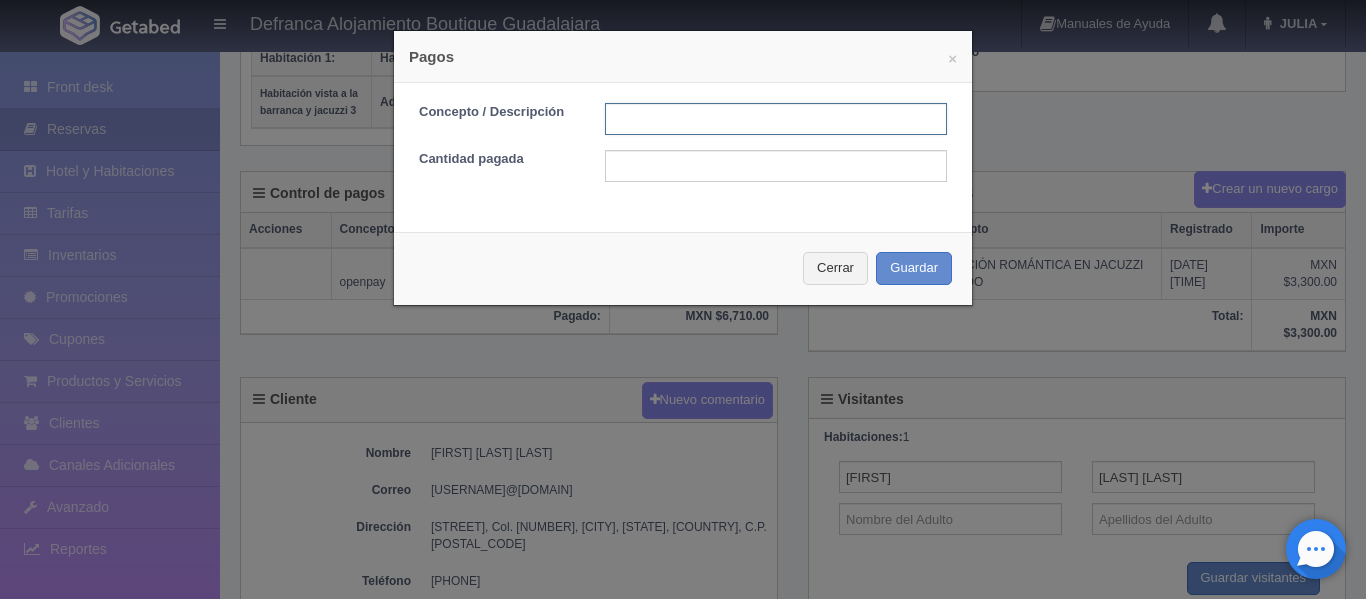 click at bounding box center [776, 119] 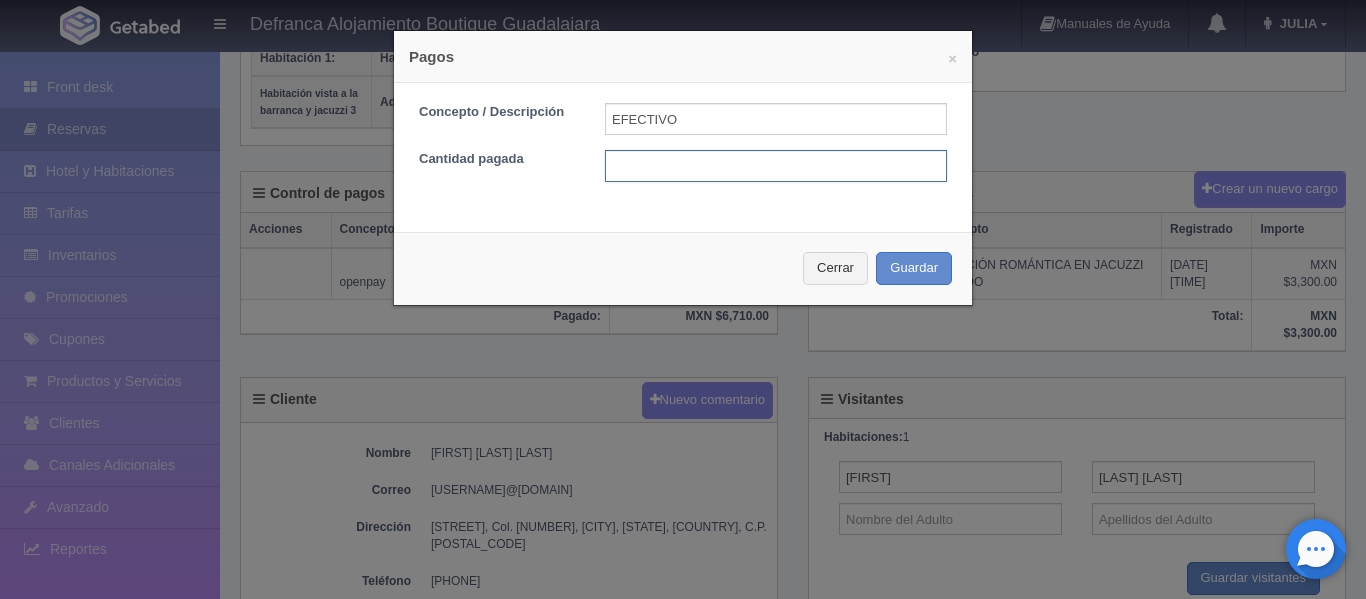 click at bounding box center (776, 166) 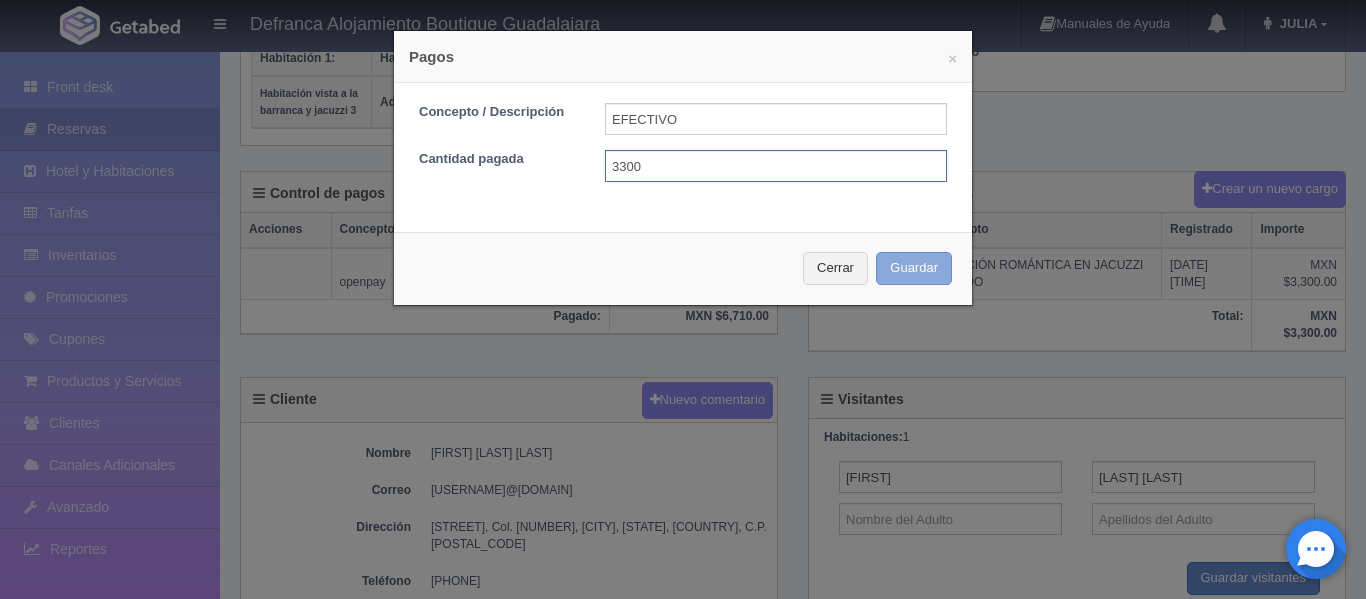 type on "3300" 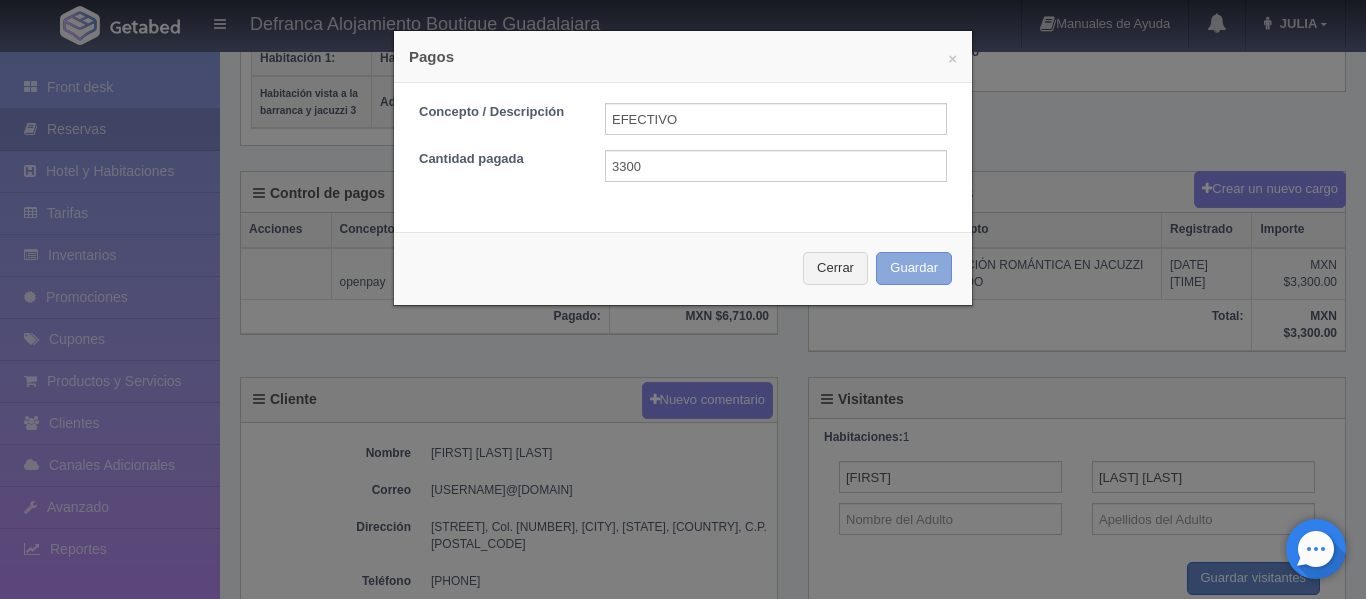 click on "Guardar" at bounding box center (914, 268) 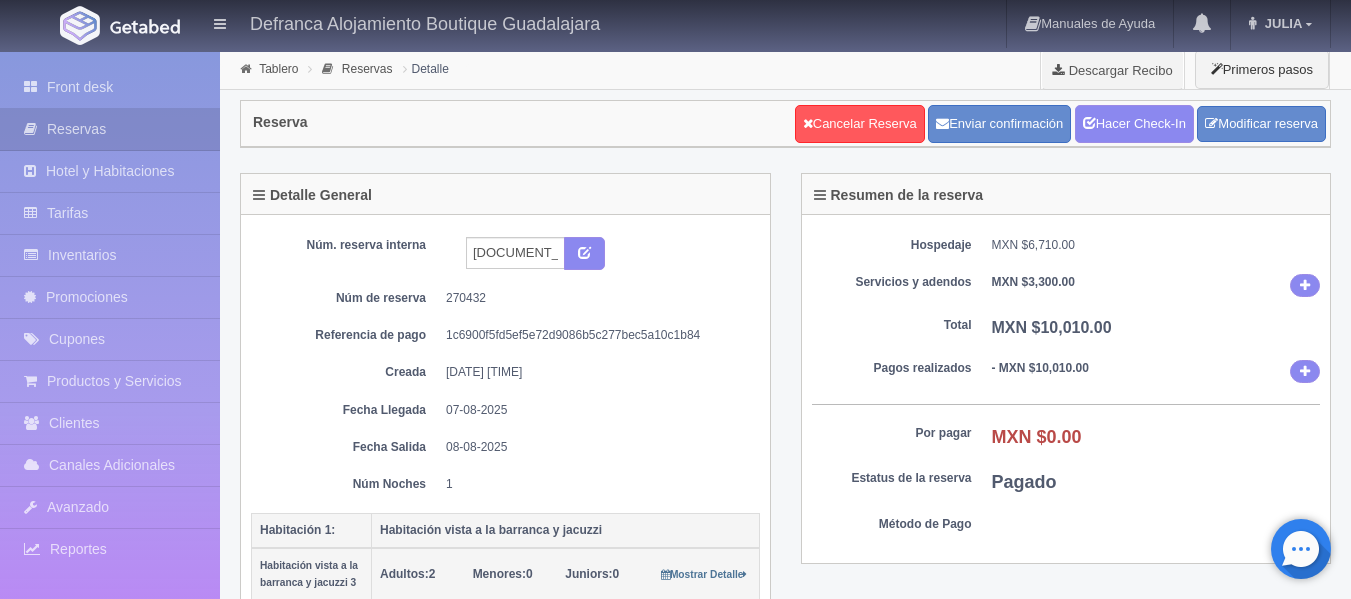 scroll, scrollTop: 472, scrollLeft: 0, axis: vertical 